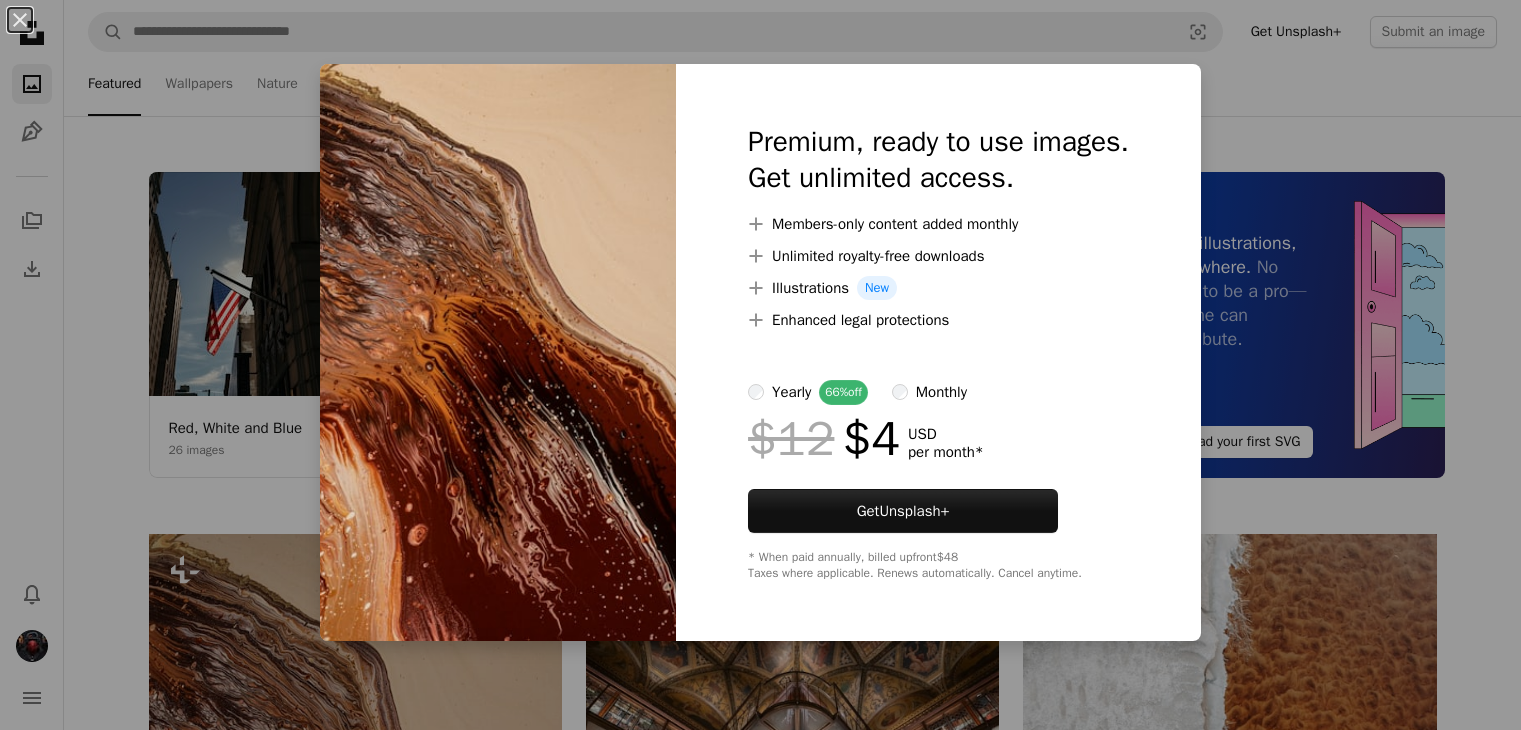 scroll, scrollTop: 800, scrollLeft: 0, axis: vertical 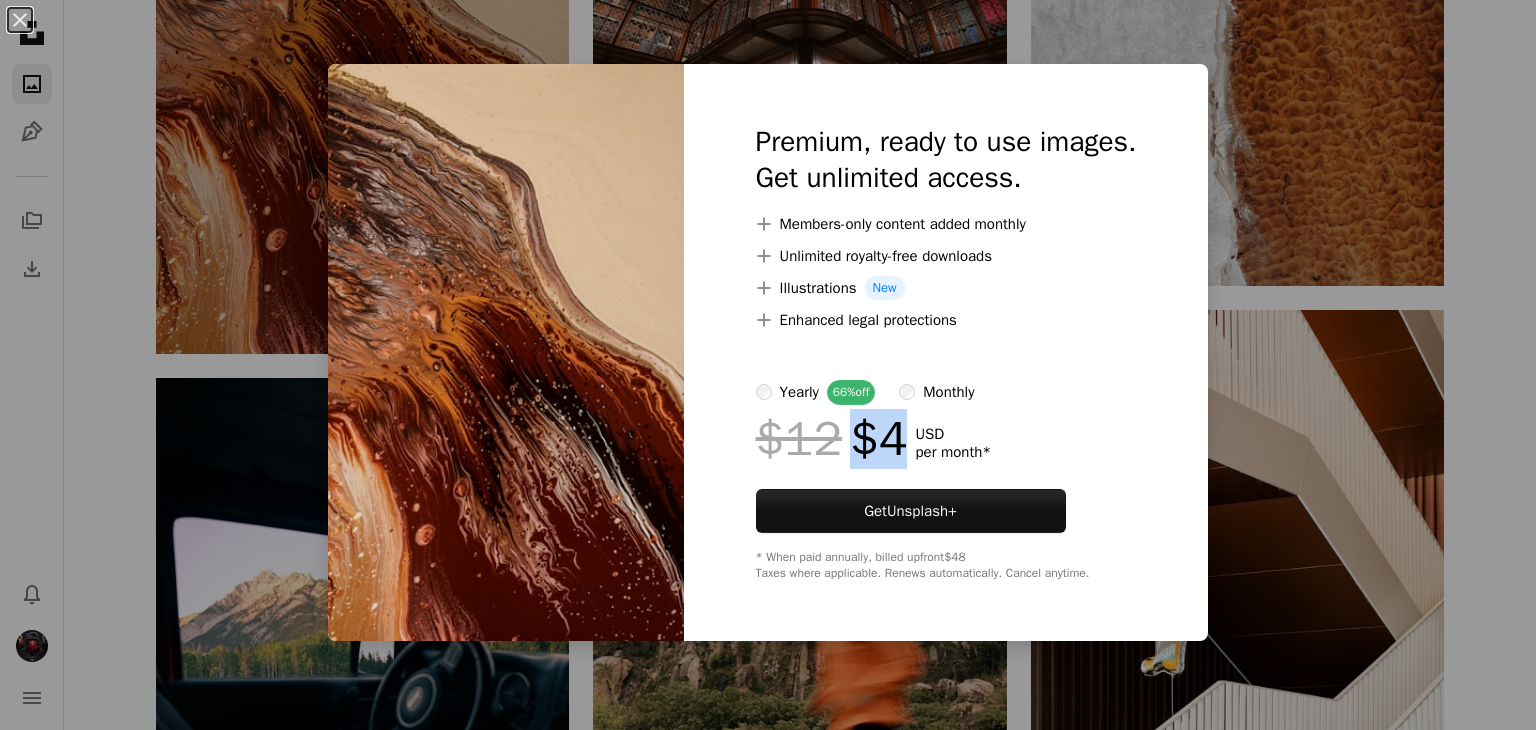 drag, startPoint x: 868, startPoint y: 441, endPoint x: 832, endPoint y: 437, distance: 36.221542 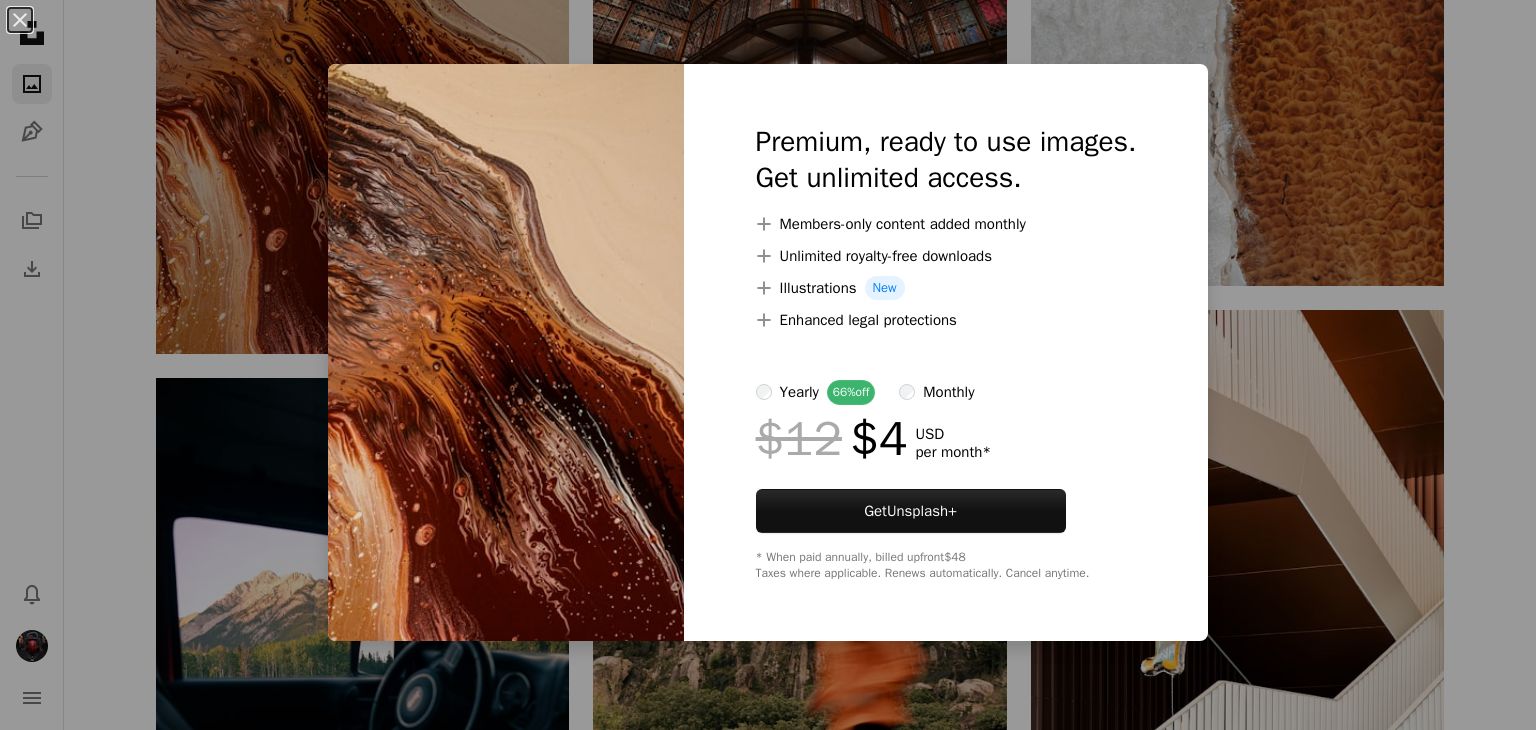 click on "An X shape Premium, ready to use images. Get unlimited access. A plus sign Members-only content added monthly A plus sign Unlimited royalty-free downloads A plus sign Illustrations  New A plus sign Enhanced legal protections yearly 66%  off monthly $12   $4 USD per month * Get  Unsplash+ * When paid annually, billed upfront  $48 Taxes where applicable. Renews automatically. Cancel anytime." at bounding box center [768, 365] 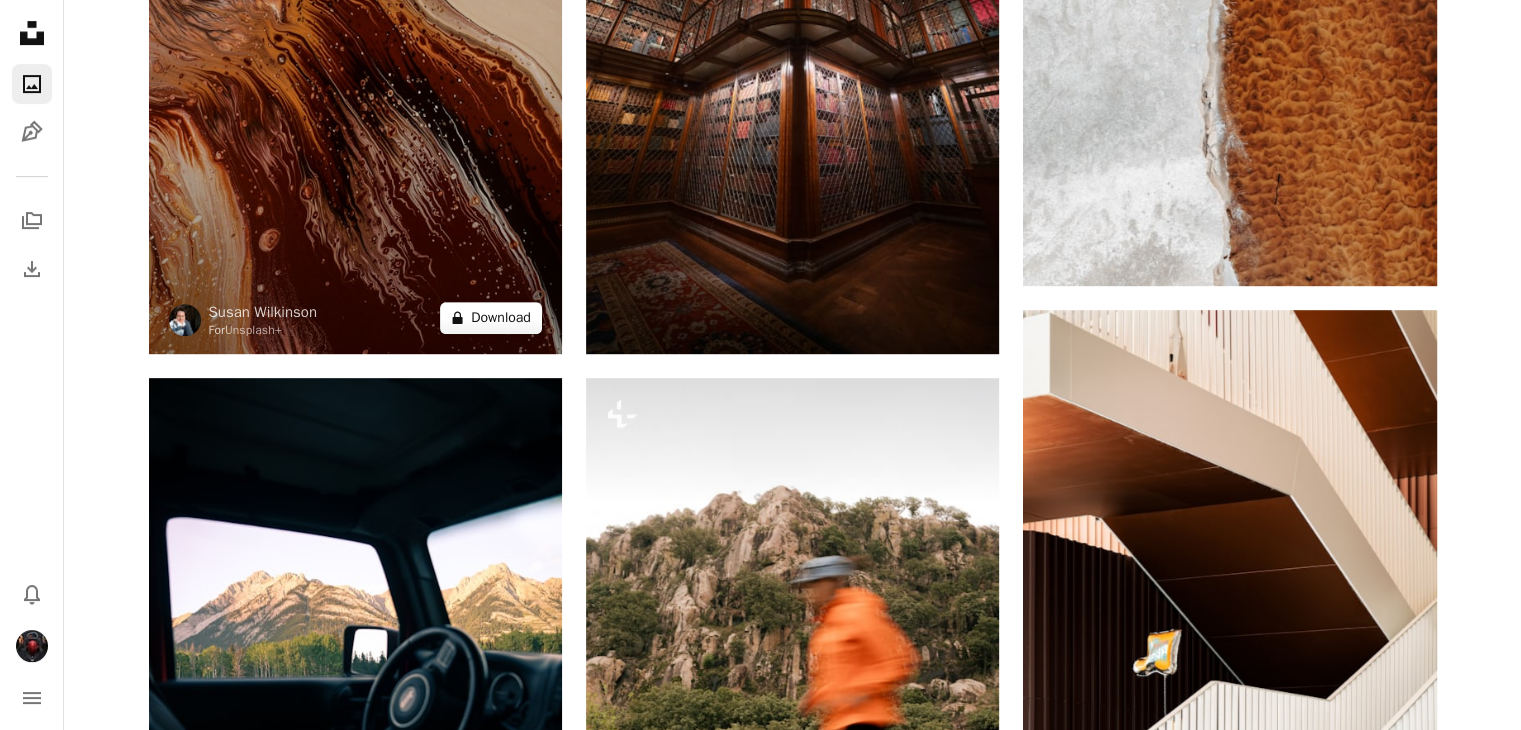 click on "A lock Download" at bounding box center (491, 318) 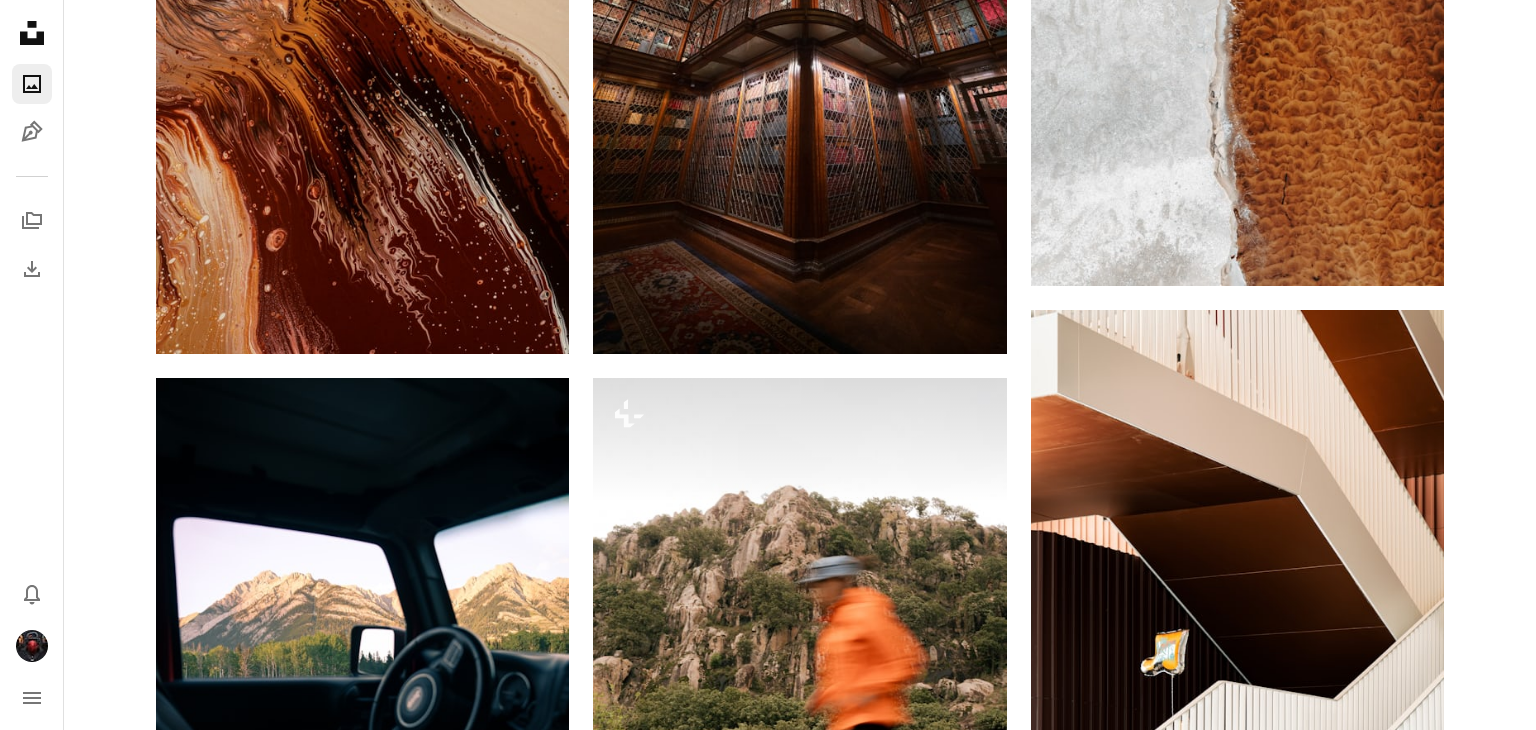 click on "An X shape Premium, ready to use images. Get unlimited access. A plus sign Members-only content added monthly A plus sign Unlimited royalty-free downloads A plus sign Illustrations  New A plus sign Enhanced legal protections yearly 66%  off monthly $12   $4 USD per month * Get  Unsplash+ * When paid annually, billed upfront  $48 Taxes where applicable. Renews automatically. Cancel anytime." at bounding box center (768, 11728) 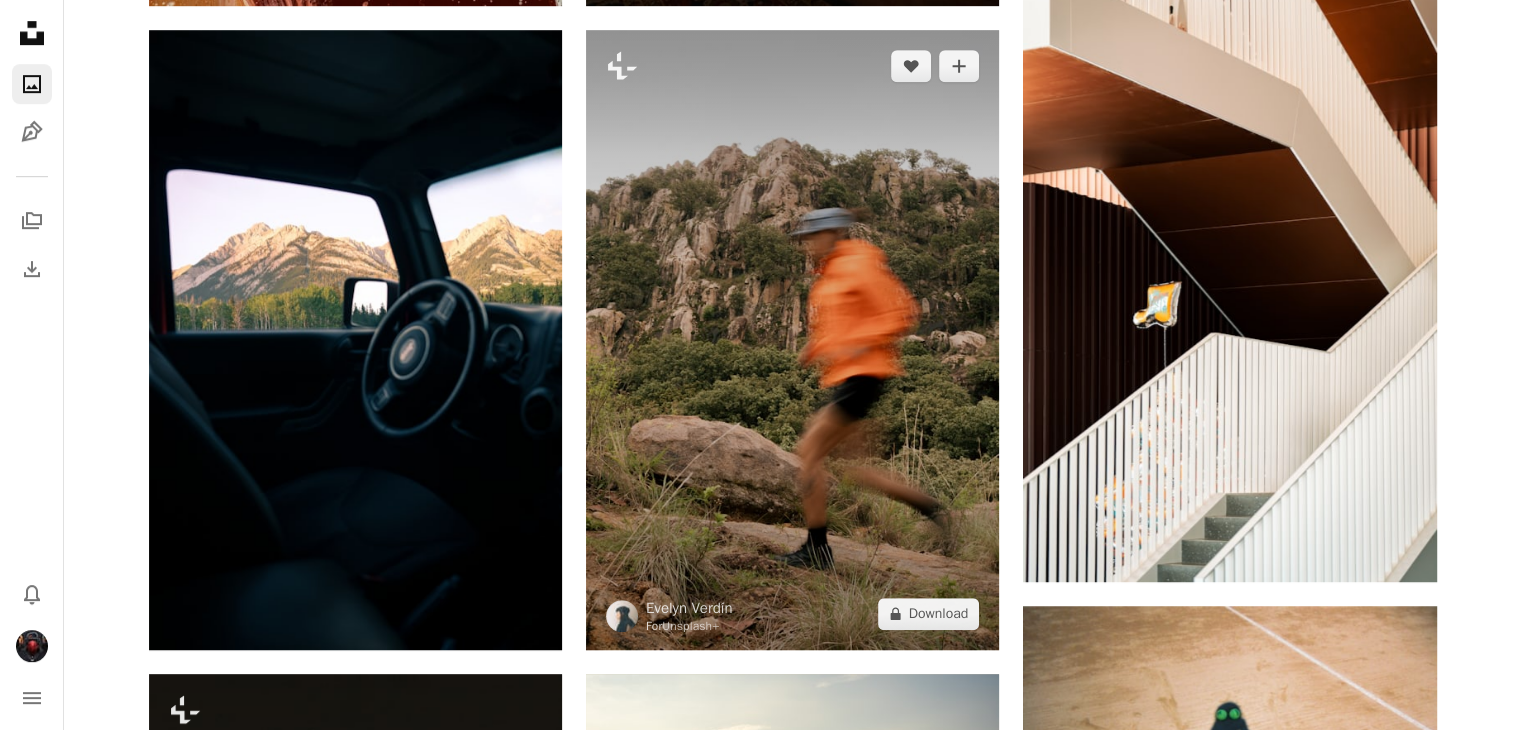 scroll, scrollTop: 1100, scrollLeft: 0, axis: vertical 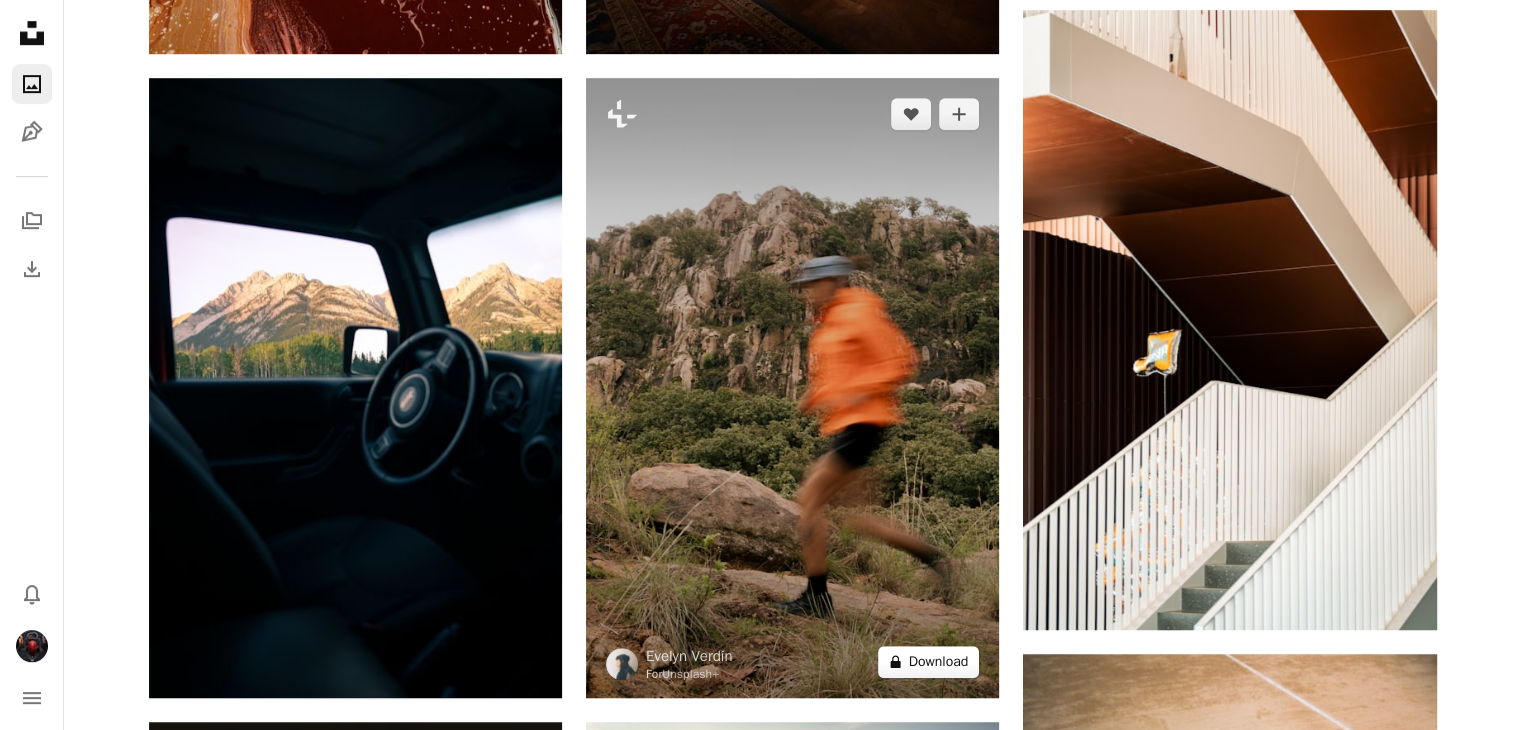 click on "A lock Download" at bounding box center (929, 662) 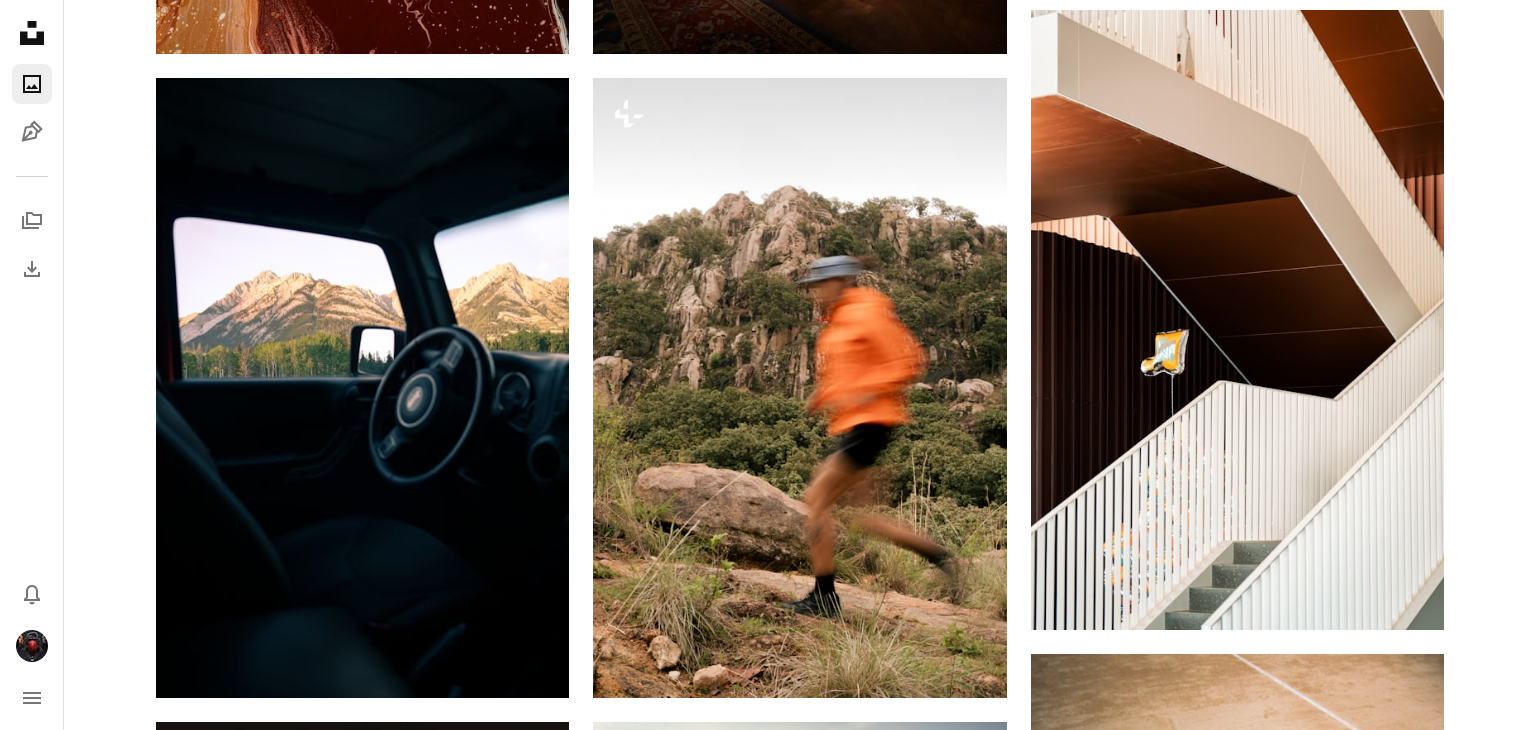 click on "An X shape Premium, ready to use images. Get unlimited access. A plus sign Members-only content added monthly A plus sign Unlimited royalty-free downloads A plus sign Illustrations  New A plus sign Enhanced legal protections yearly 66%  off monthly $12   $4 USD per month * Get  Unsplash+ * When paid annually, billed upfront  $48 Taxes where applicable. Renews automatically. Cancel anytime." at bounding box center (768, 11428) 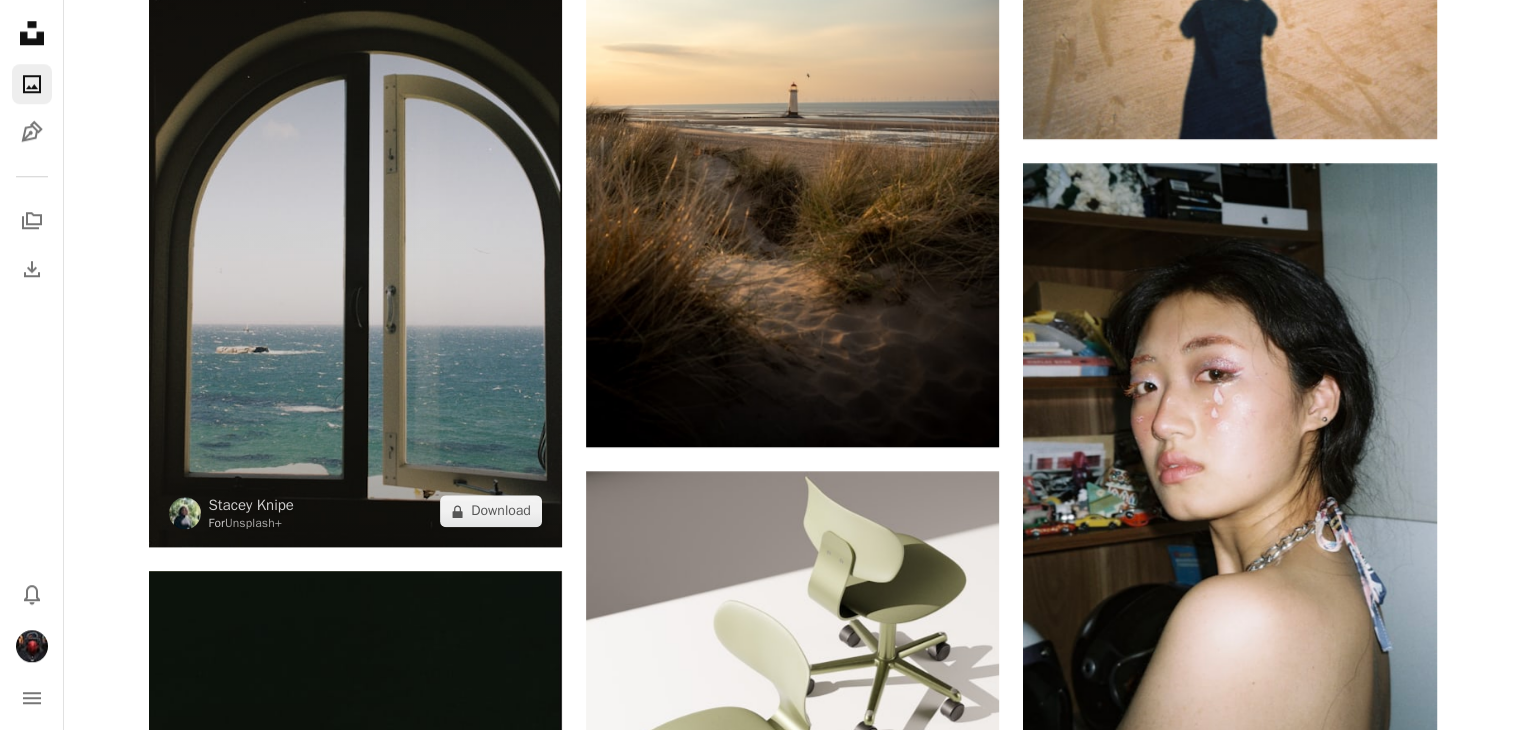 scroll, scrollTop: 2100, scrollLeft: 0, axis: vertical 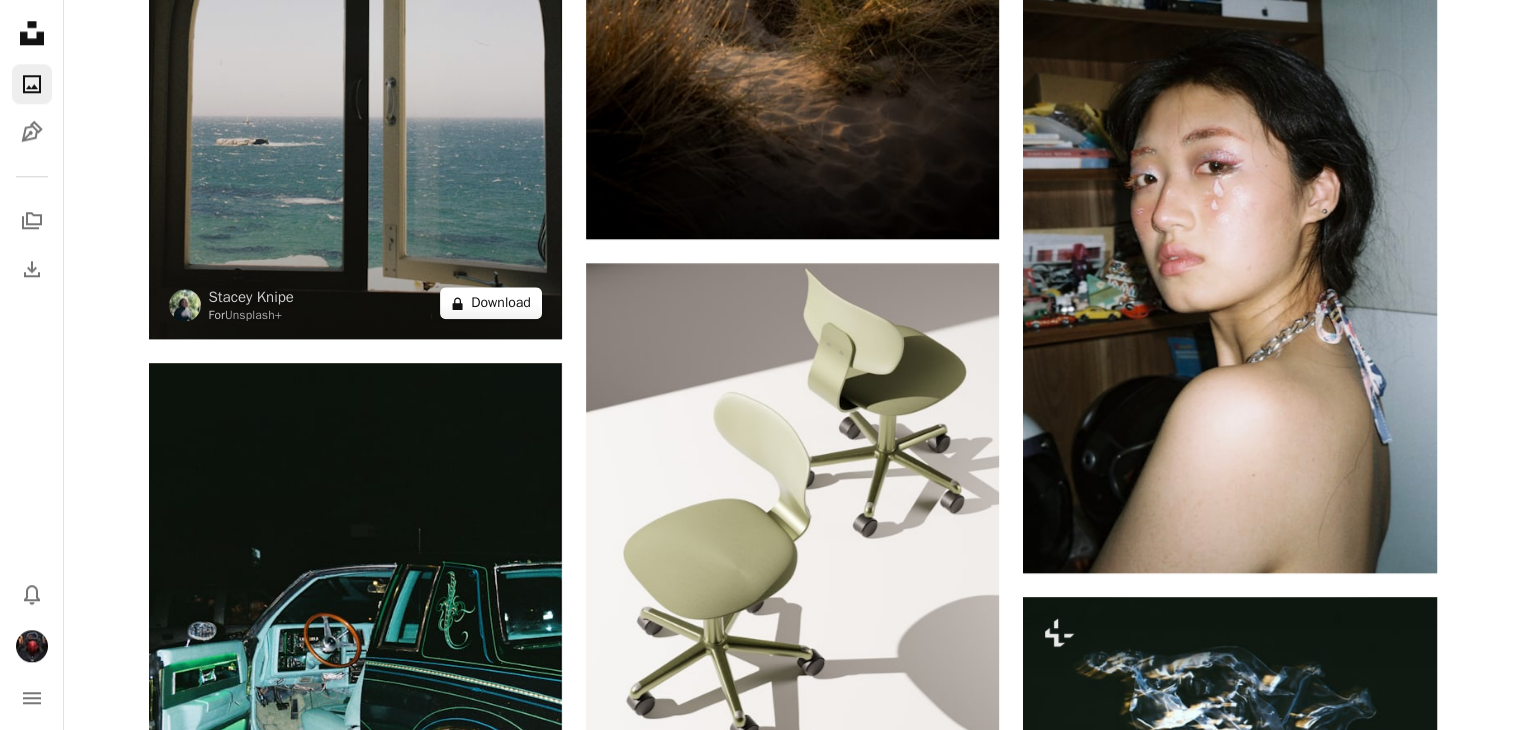 click on "A lock Download" at bounding box center (491, 303) 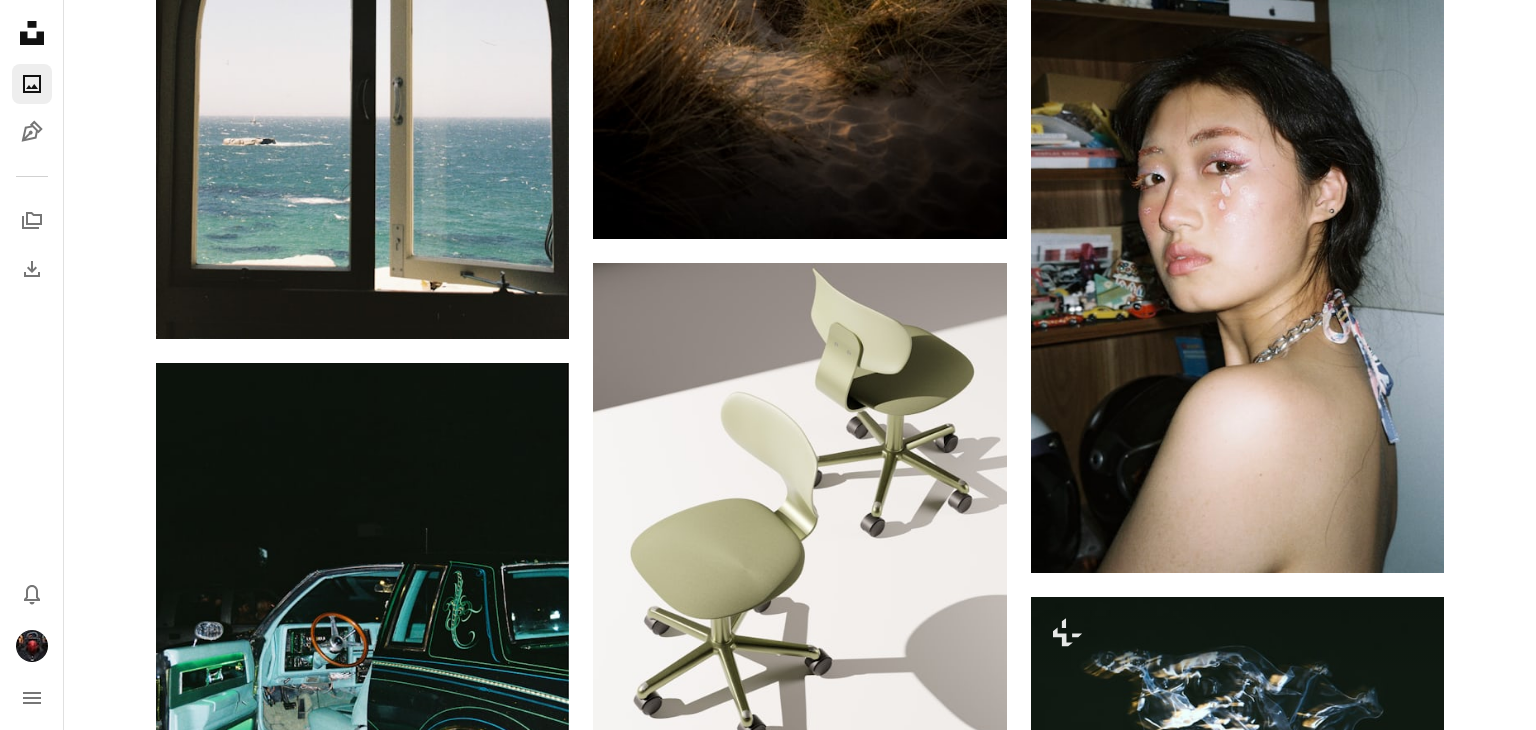 click on "An X shape Premium, ready to use images. Get unlimited access. A plus sign Members-only content added monthly A plus sign Unlimited royalty-free downloads A plus sign Illustrations  New A plus sign Enhanced legal protections yearly 66%  off monthly $12   $4 USD per month * Get  Unsplash+ * When paid annually, billed upfront  $48 Taxes where applicable. Renews automatically. Cancel anytime." at bounding box center (768, 10428) 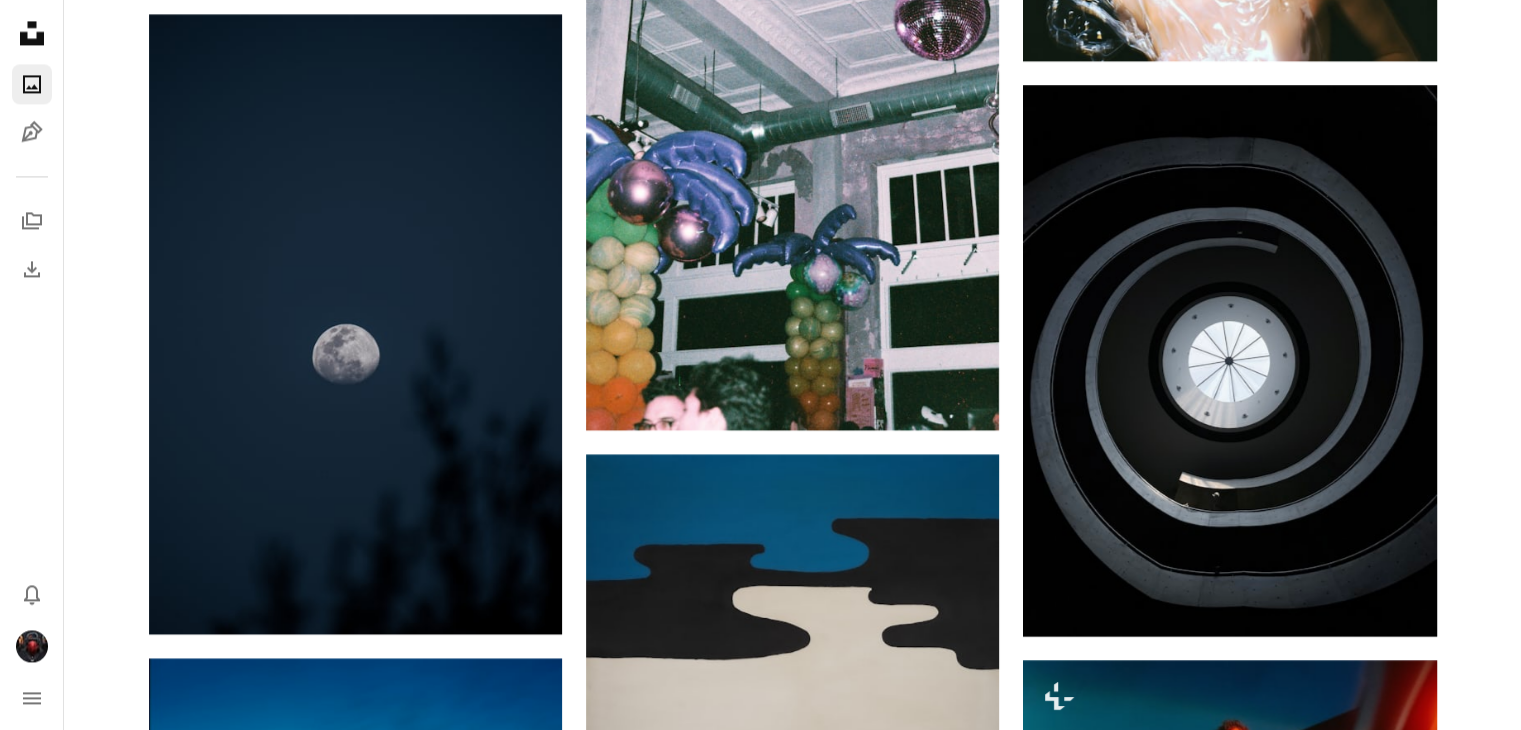 scroll, scrollTop: 3000, scrollLeft: 0, axis: vertical 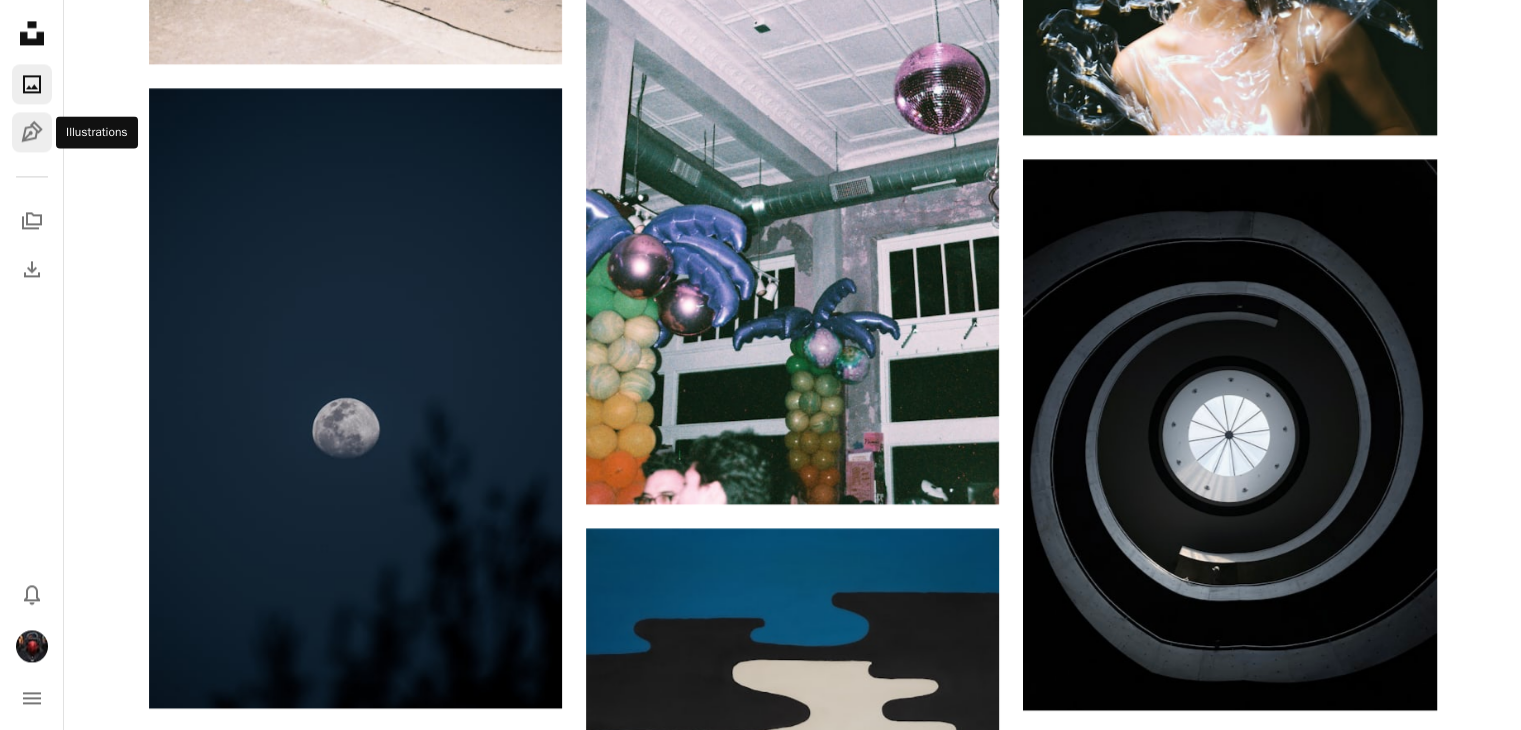 click on "Pen Tool" at bounding box center (32, 132) 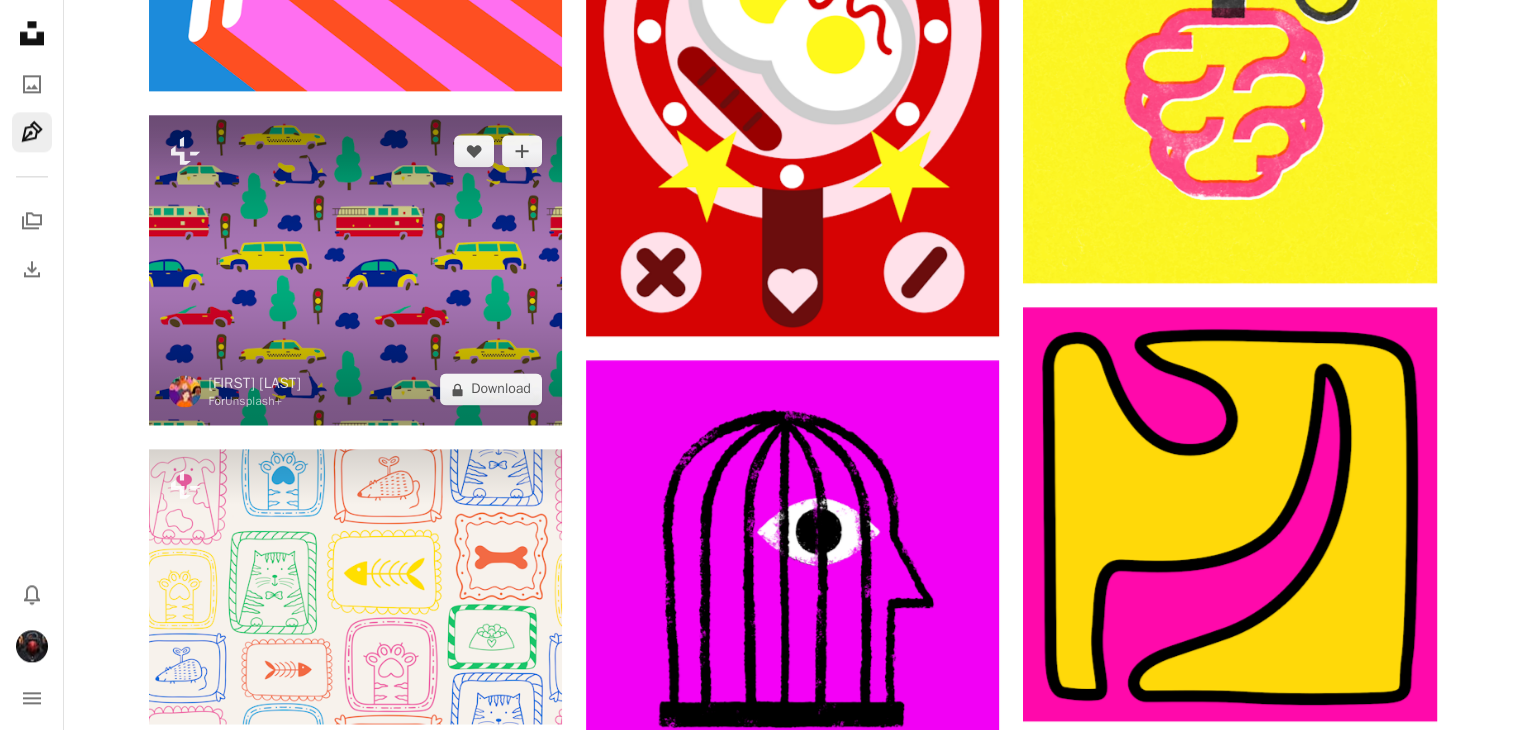 scroll, scrollTop: 2800, scrollLeft: 0, axis: vertical 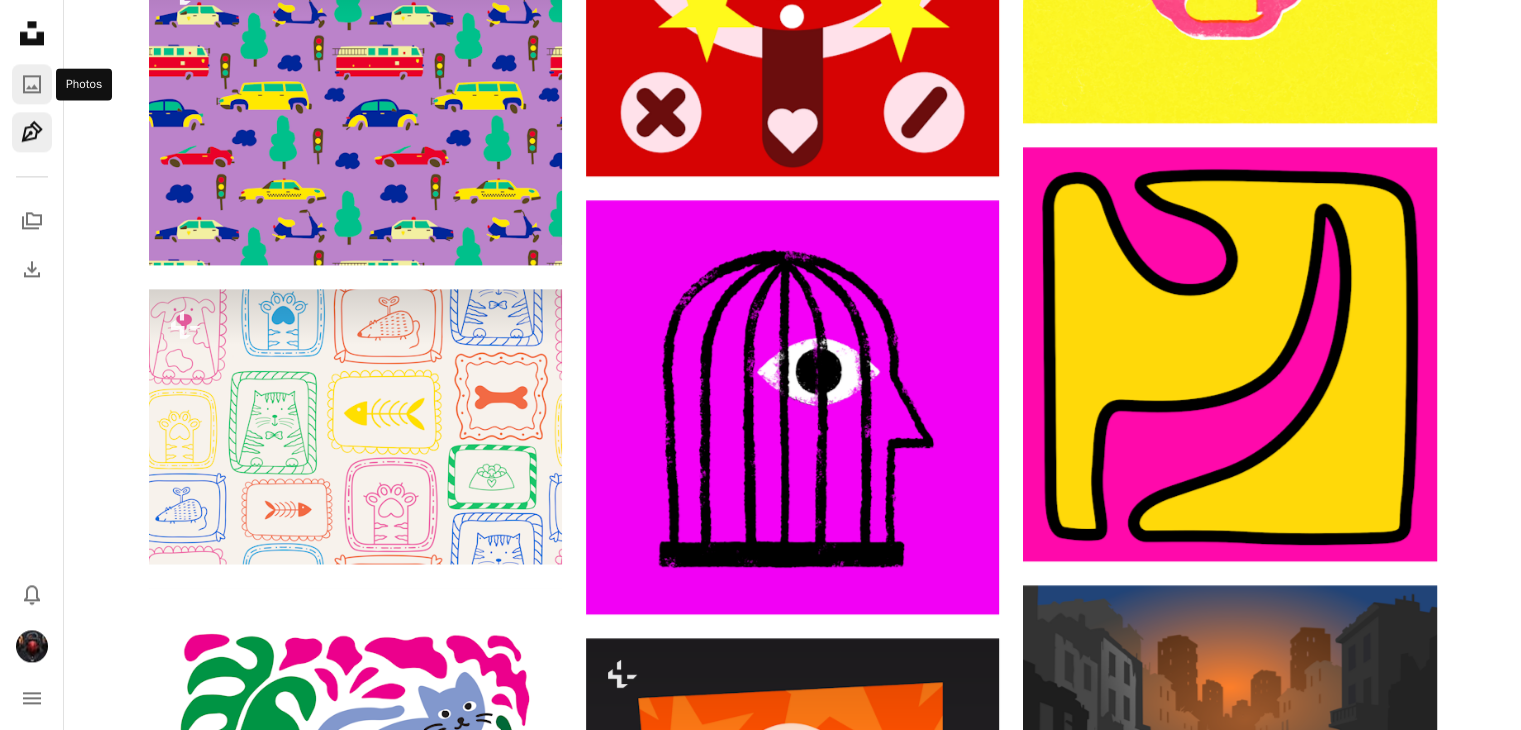 click on "A photo" 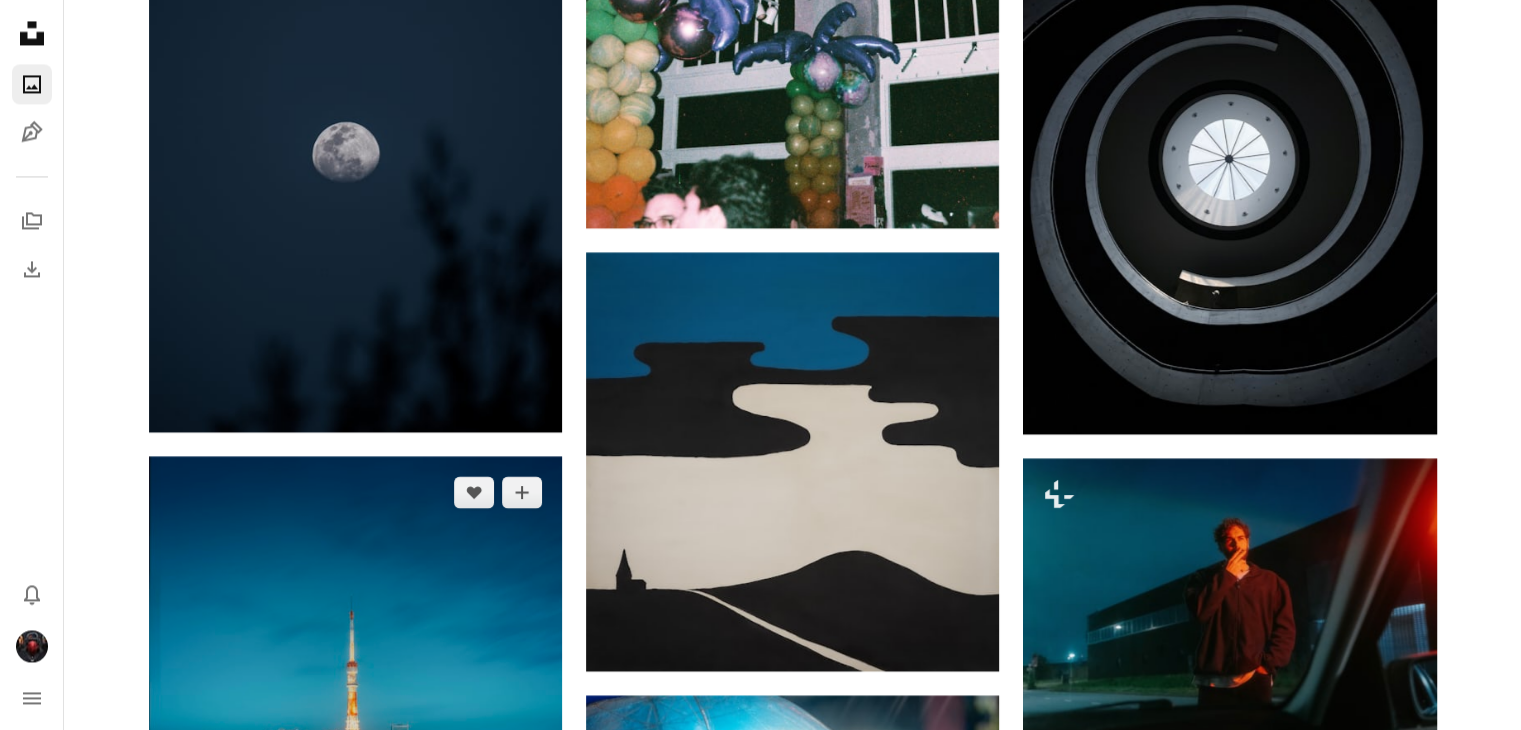 scroll, scrollTop: 3500, scrollLeft: 0, axis: vertical 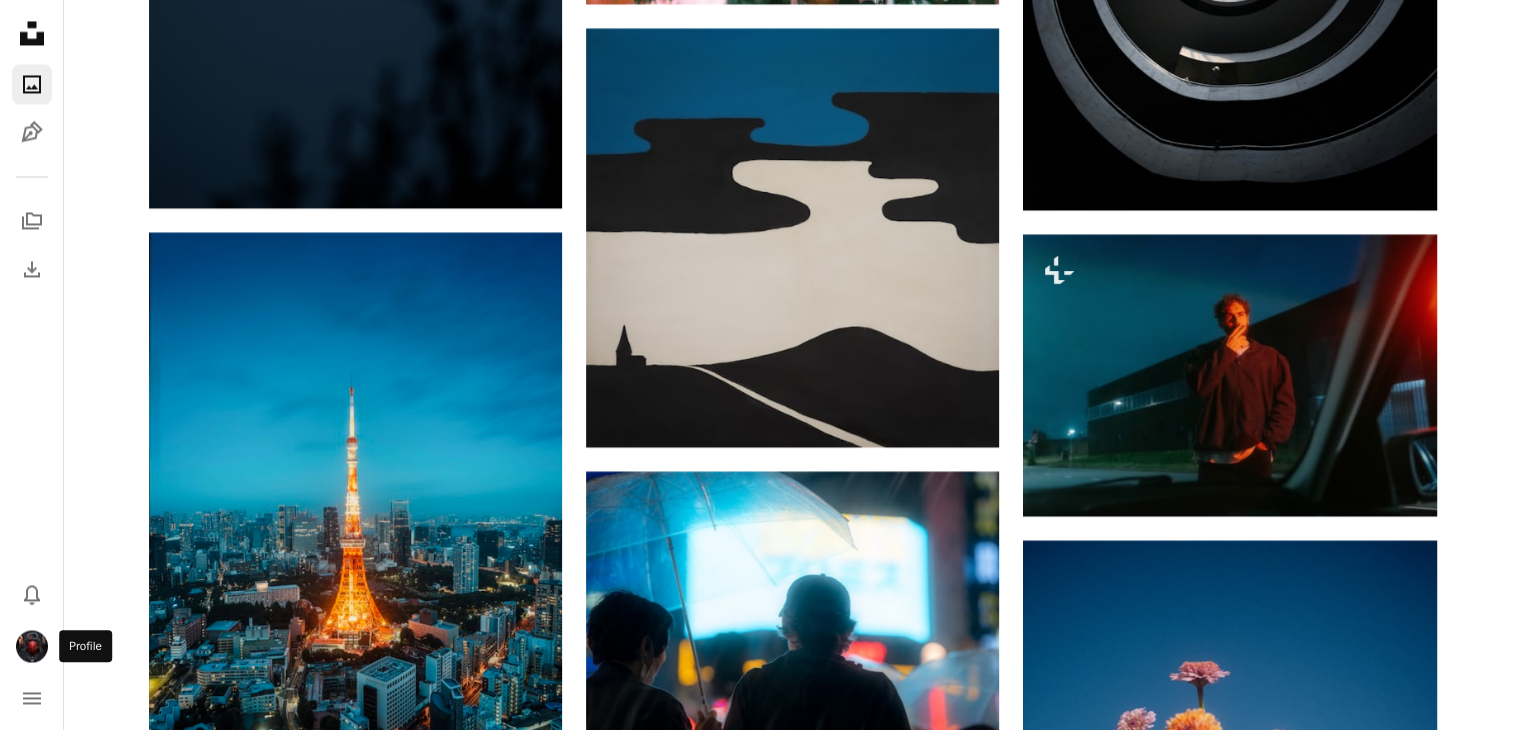click at bounding box center [32, 646] 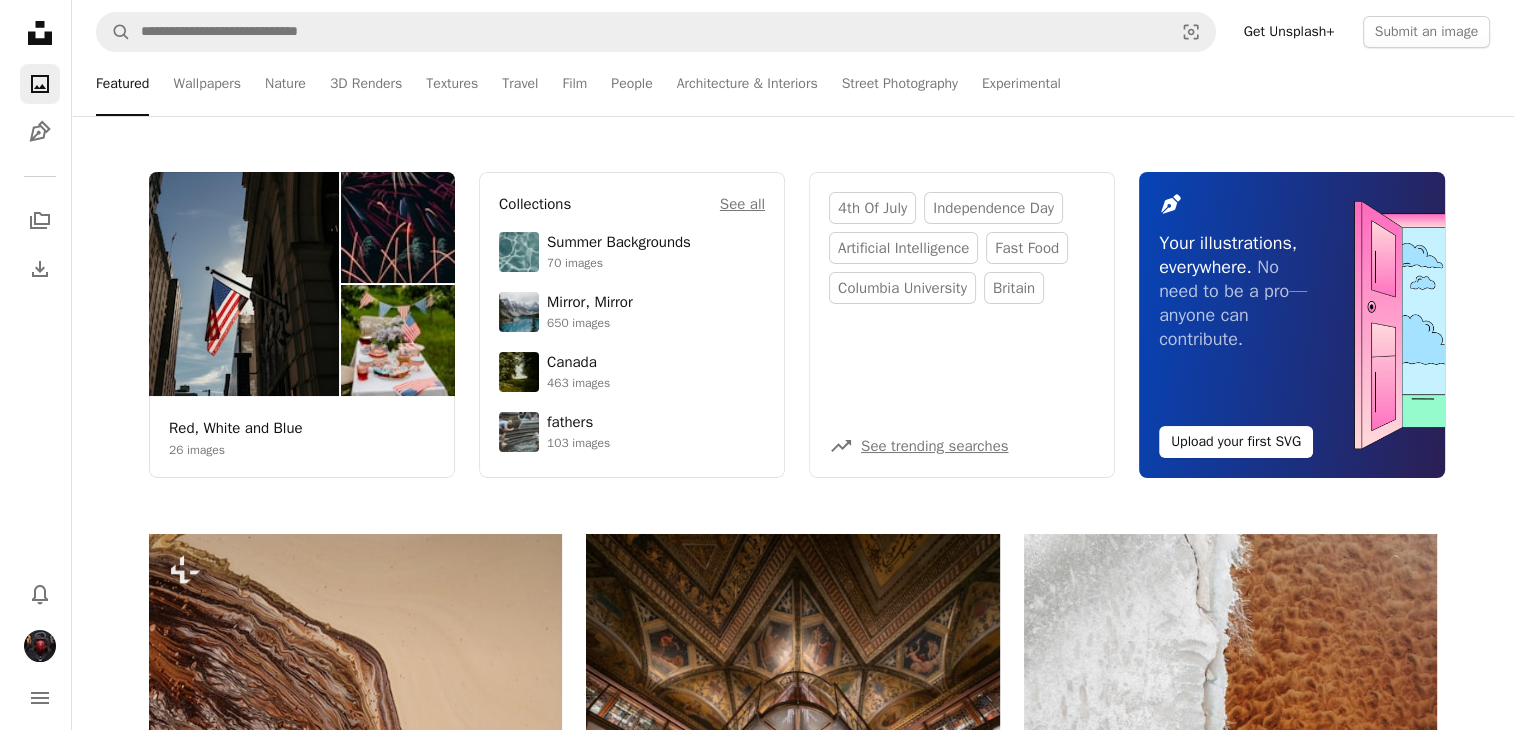 scroll, scrollTop: 0, scrollLeft: 0, axis: both 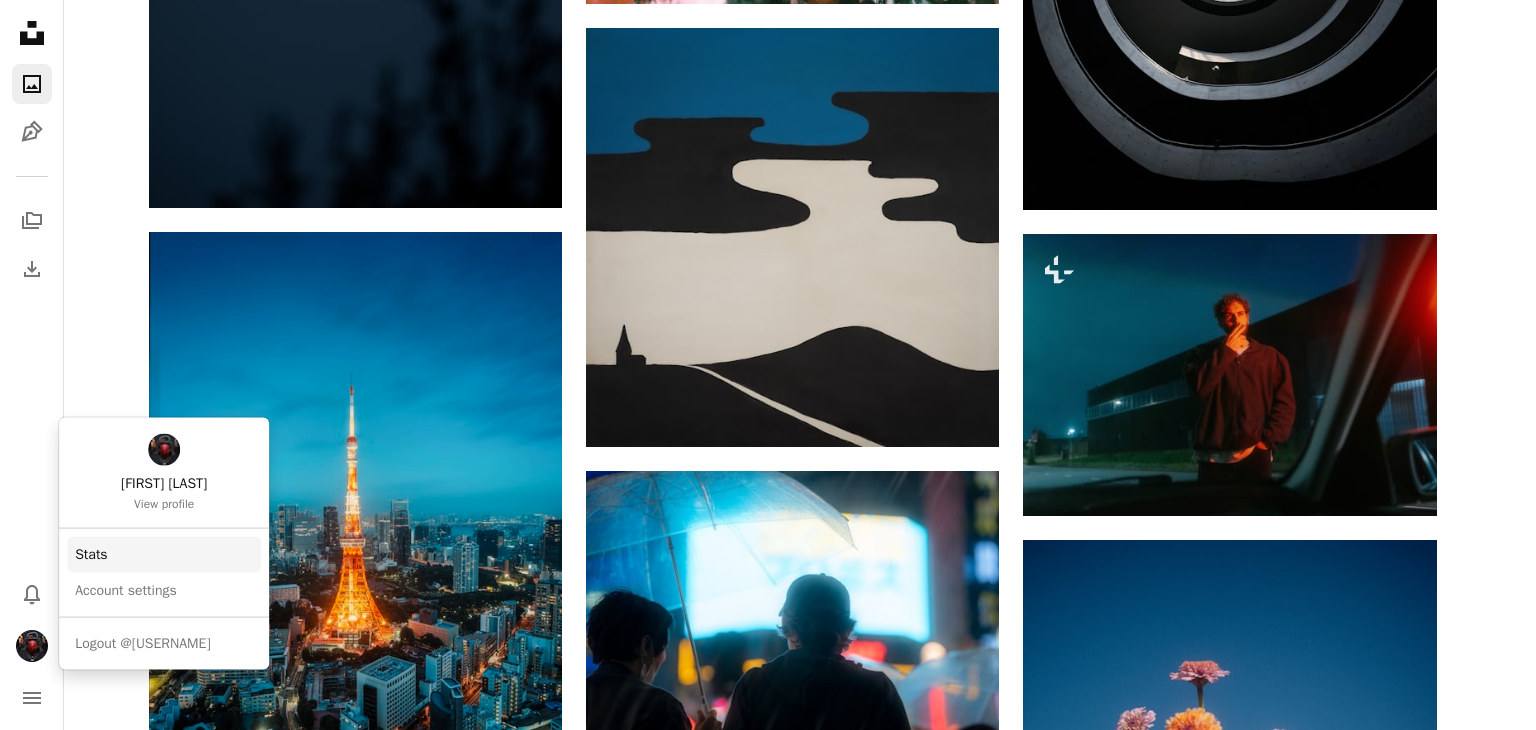 click on "Stats" at bounding box center [164, 555] 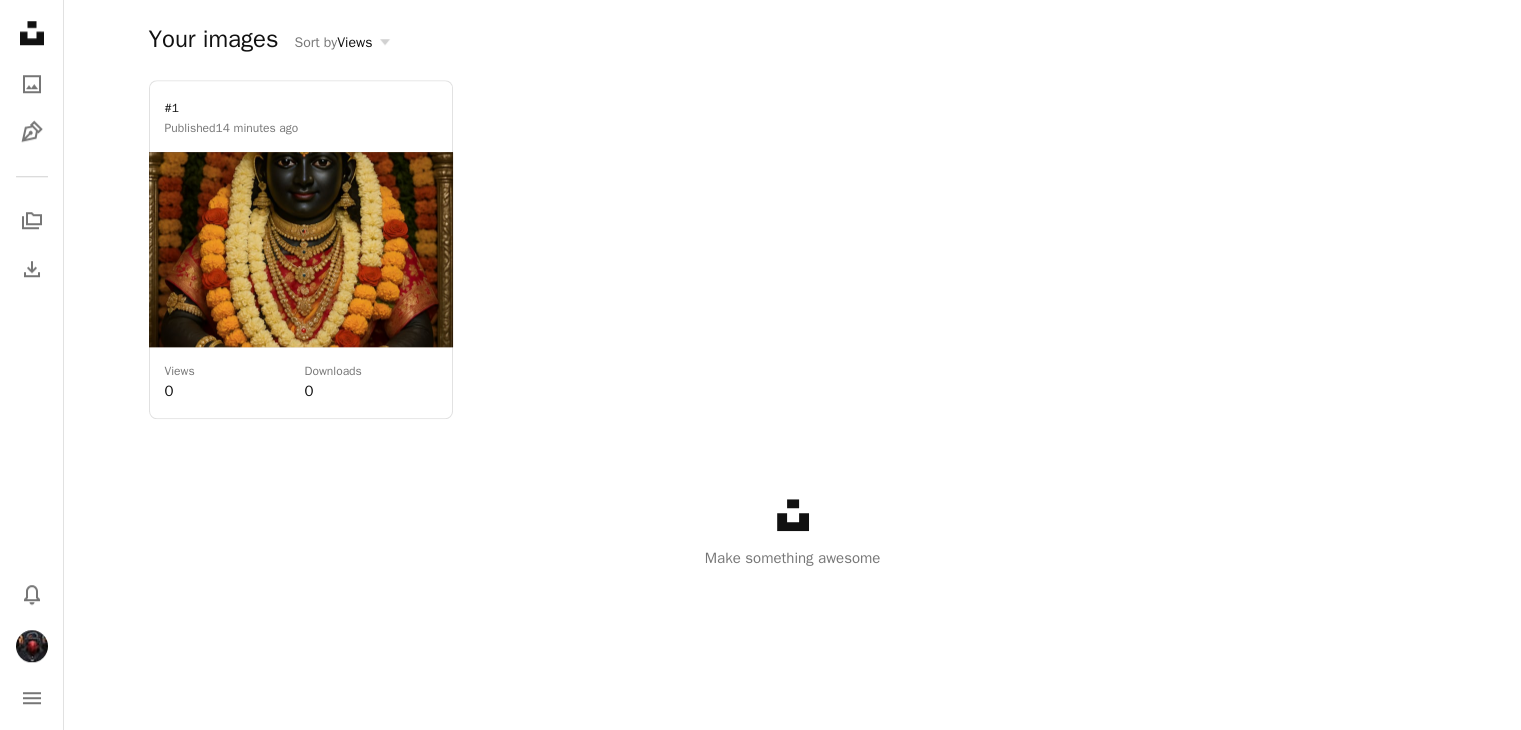 scroll, scrollTop: 0, scrollLeft: 0, axis: both 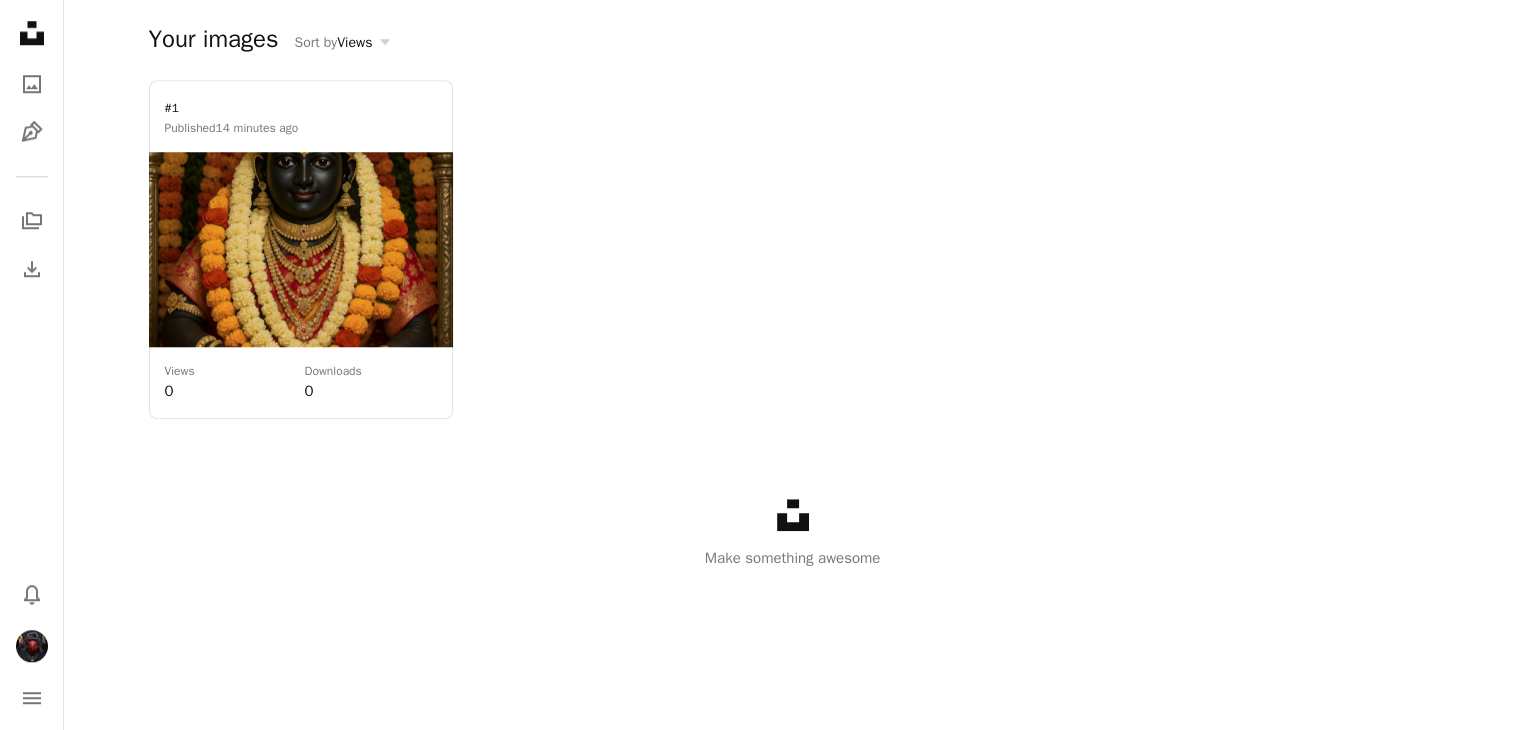 drag, startPoint x: 596, startPoint y: 201, endPoint x: 1061, endPoint y: 198, distance: 465.00967 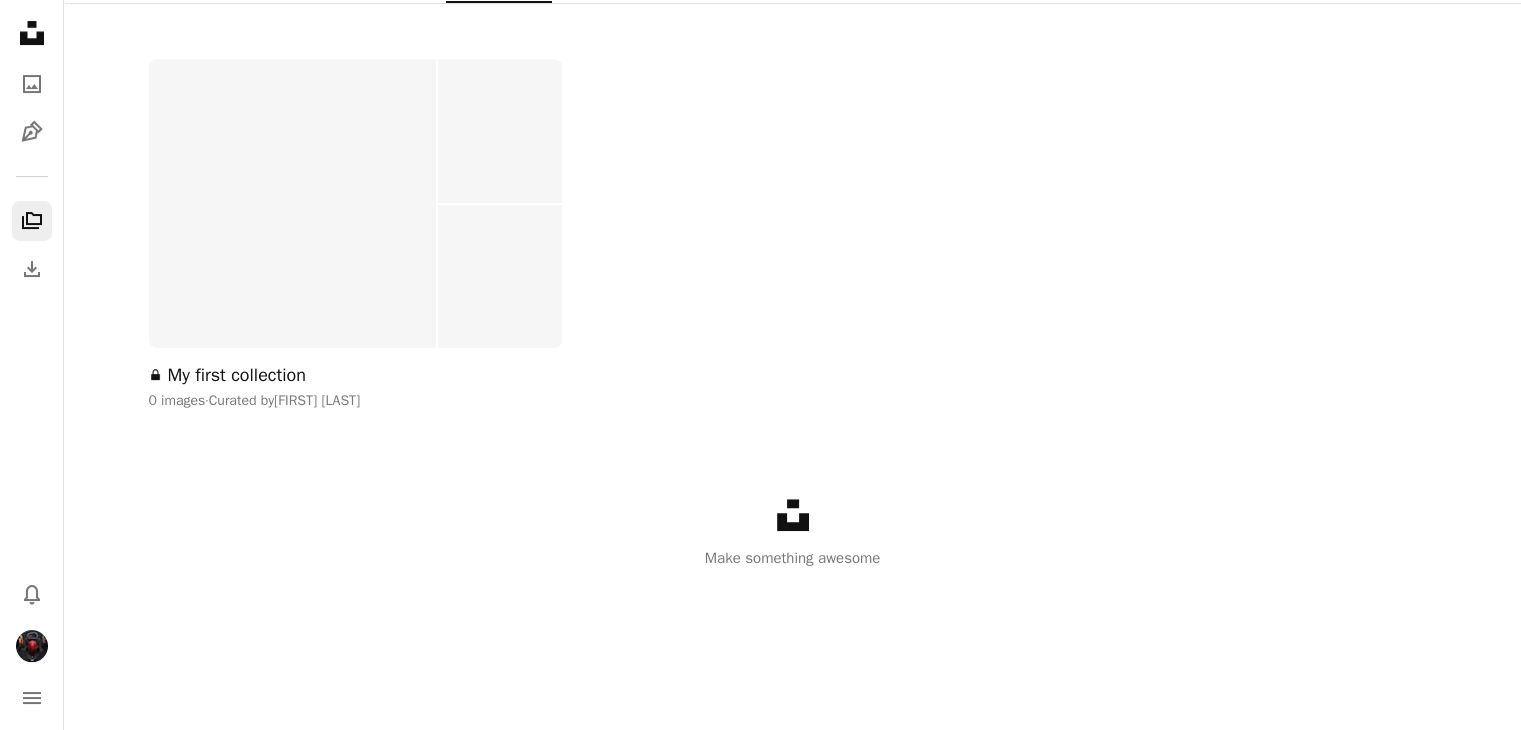 scroll, scrollTop: 500, scrollLeft: 0, axis: vertical 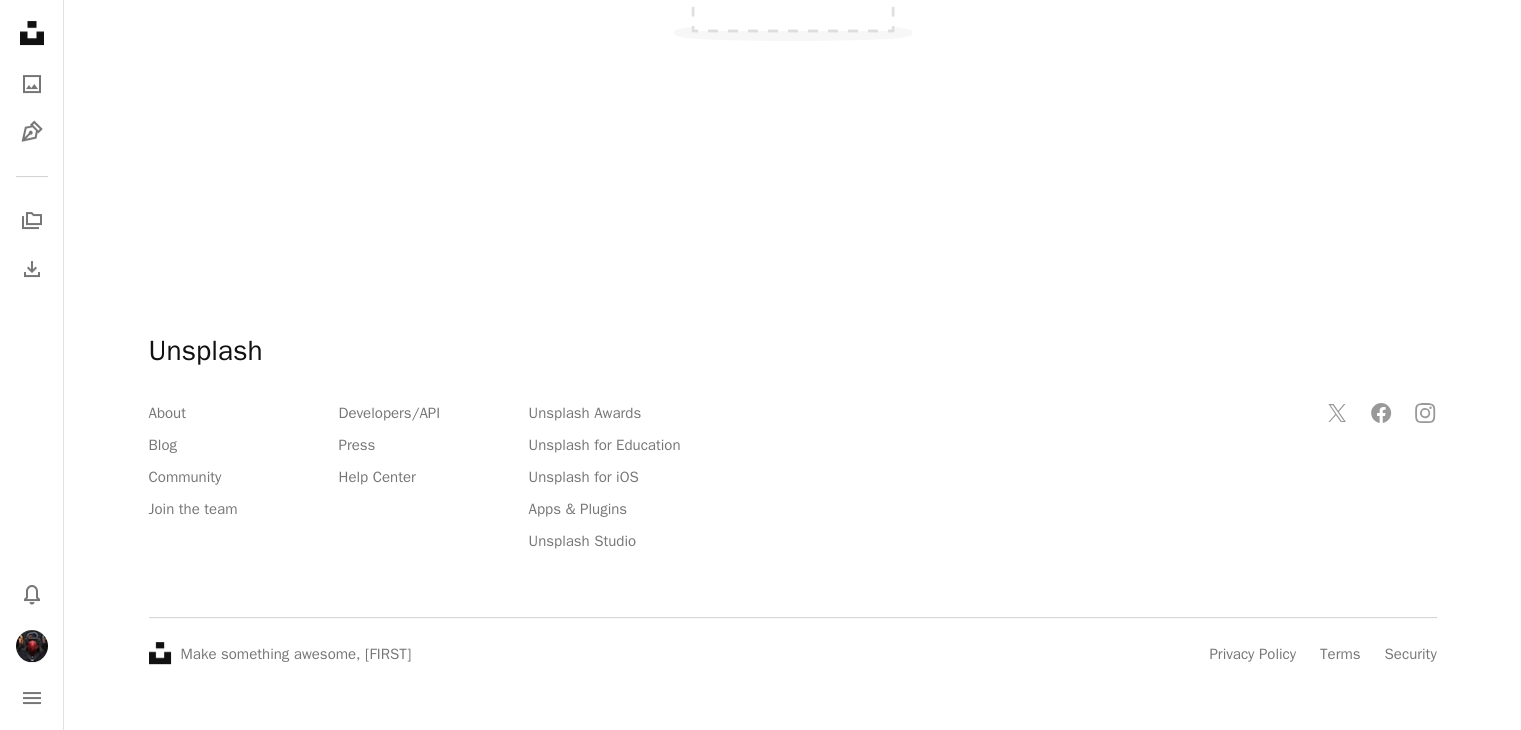 click on "Edit" at bounding box center (1424, -333) 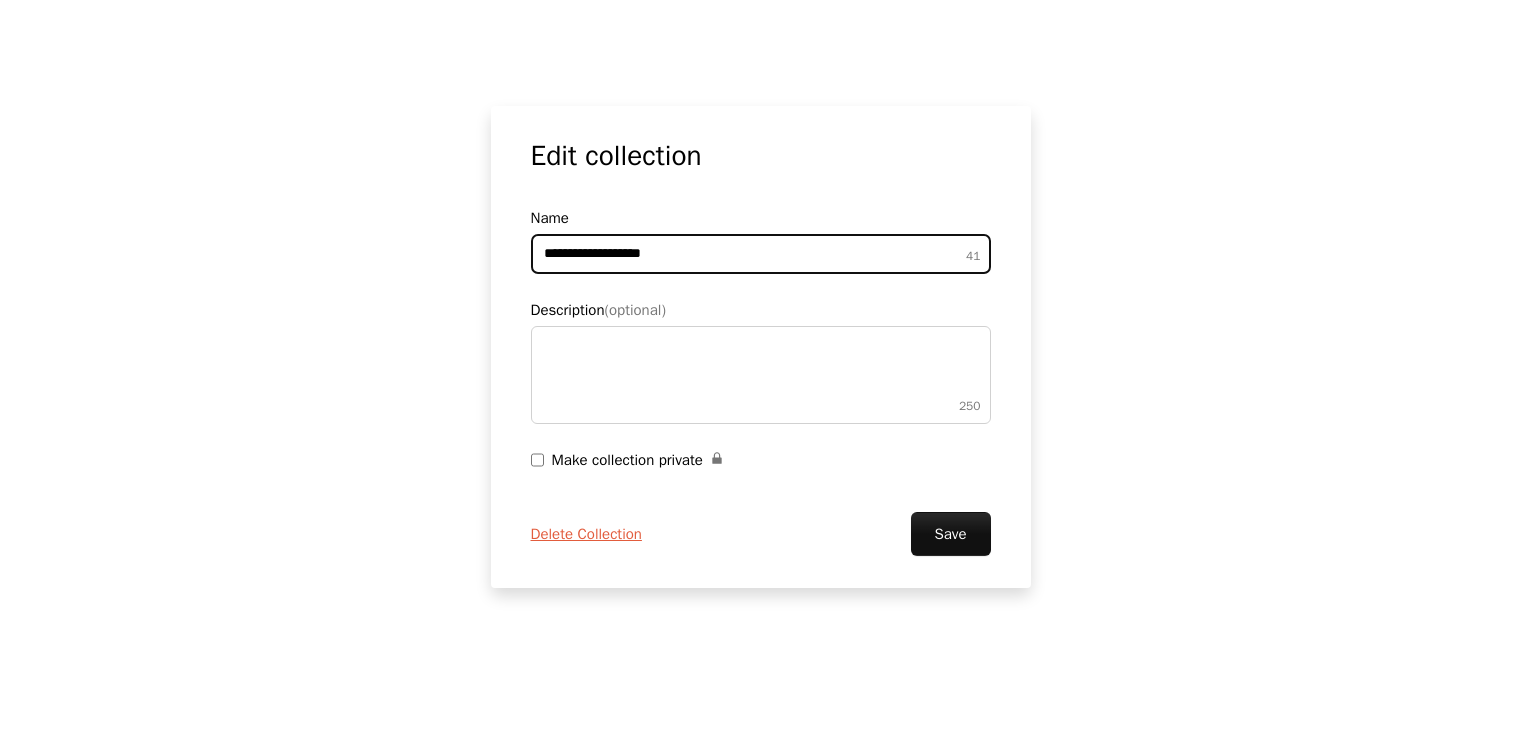 click on "**********" at bounding box center [761, 254] 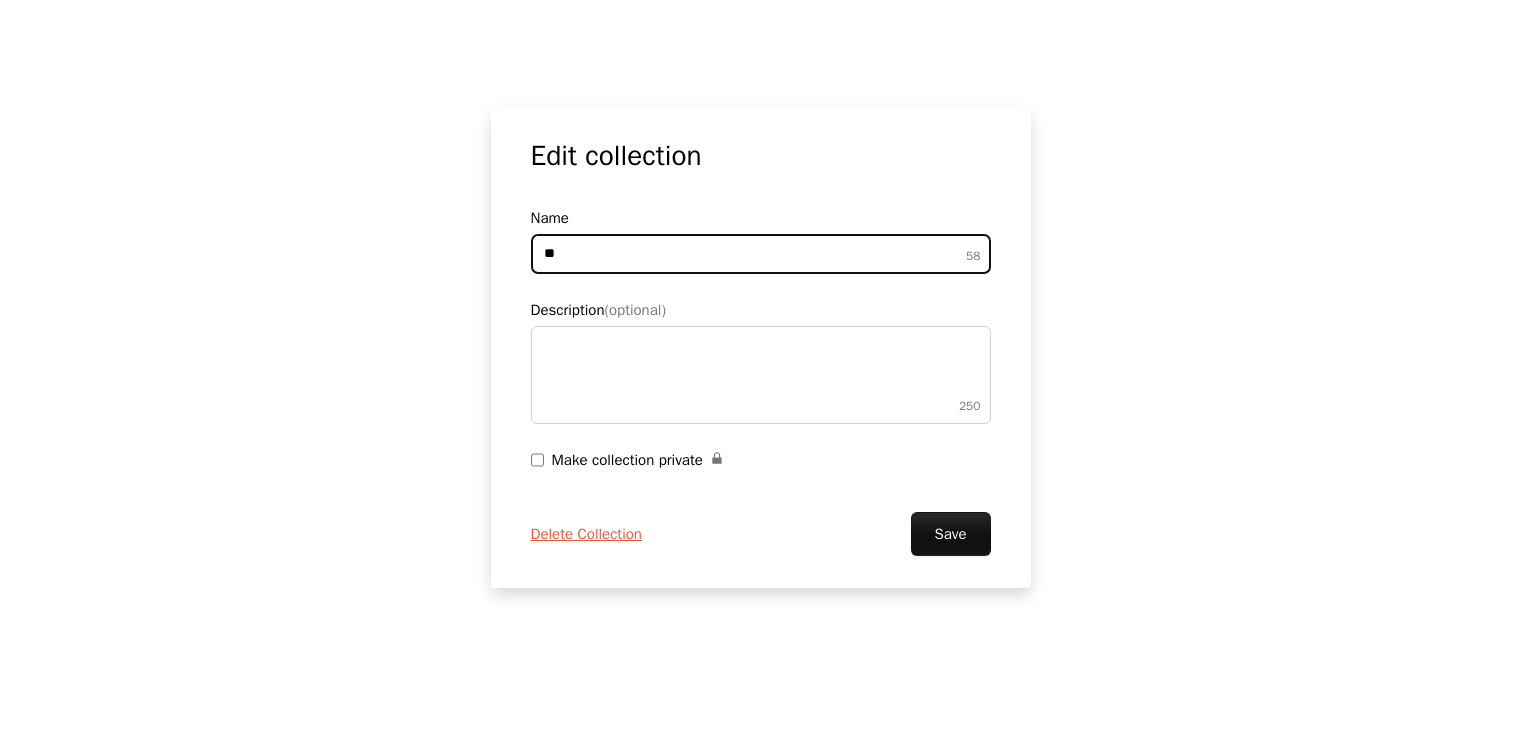 type on "*" 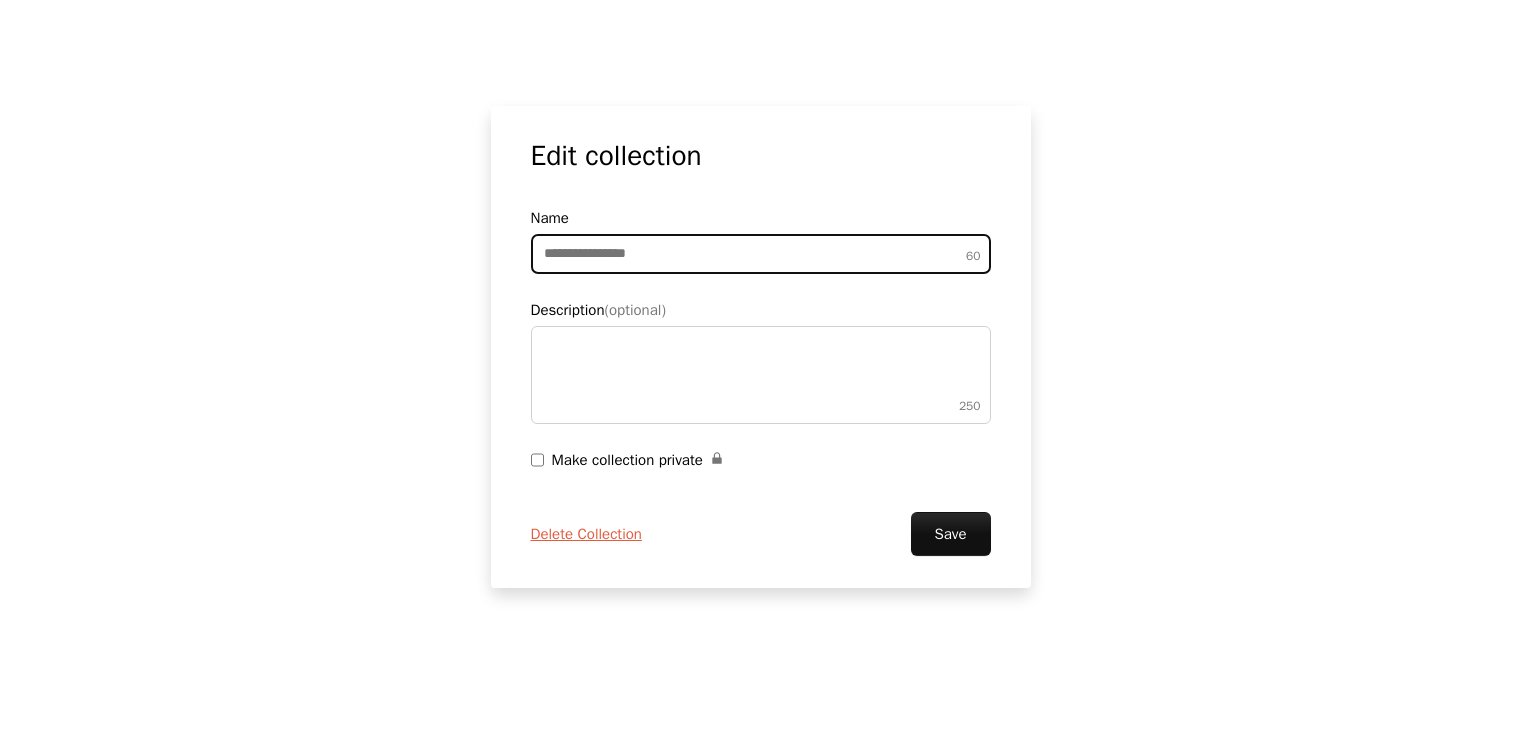 paste on "**********" 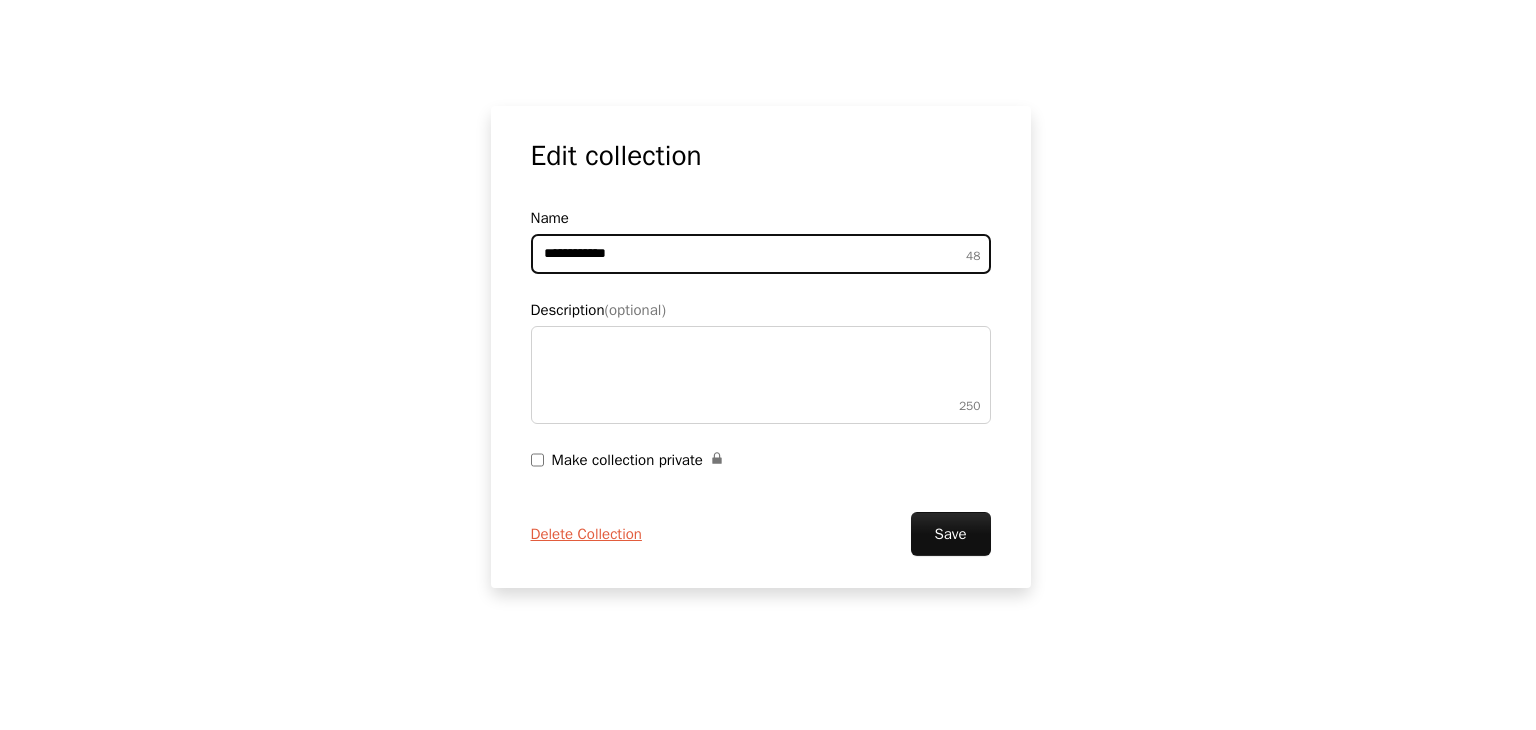 drag, startPoint x: 540, startPoint y: 247, endPoint x: 522, endPoint y: 247, distance: 18 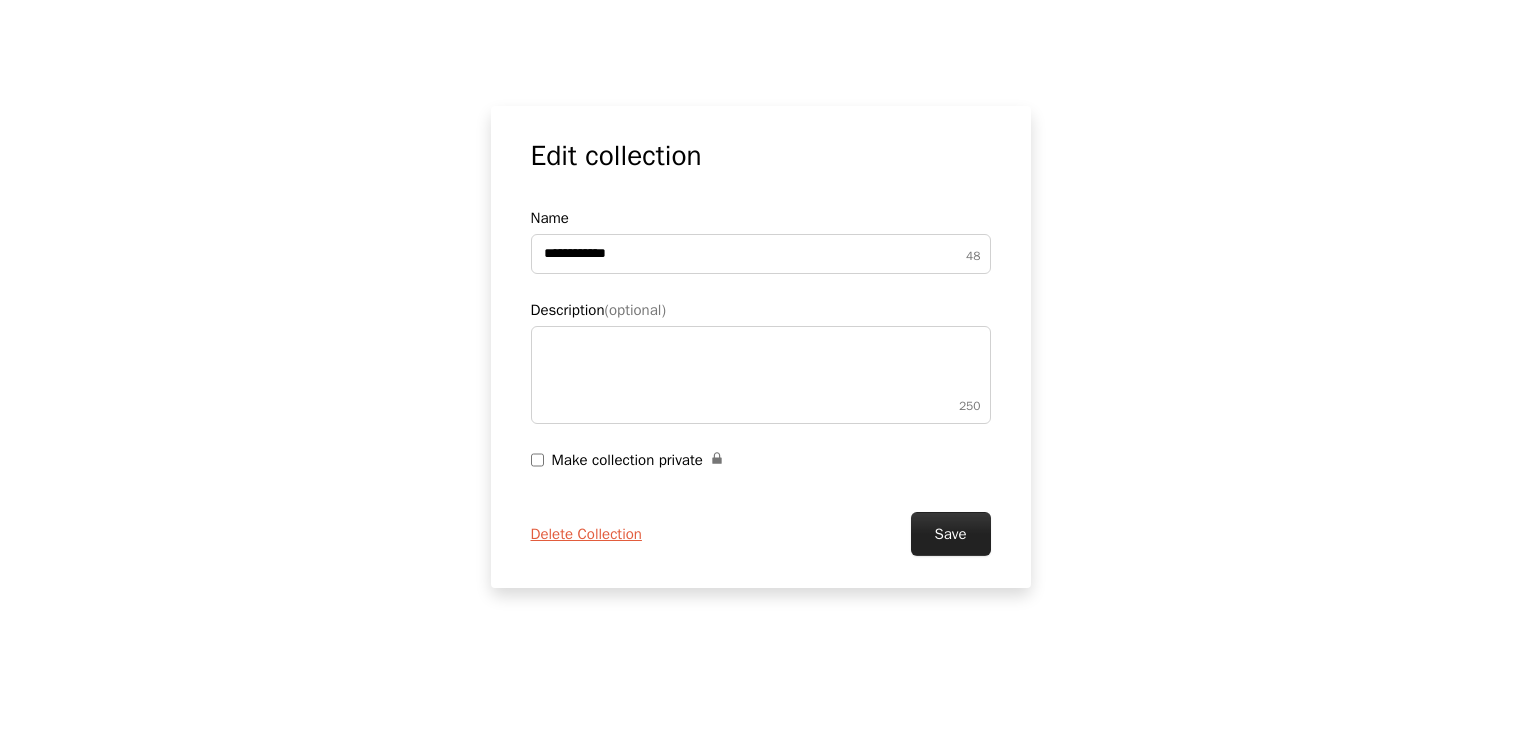 click on "Save" at bounding box center [951, 534] 